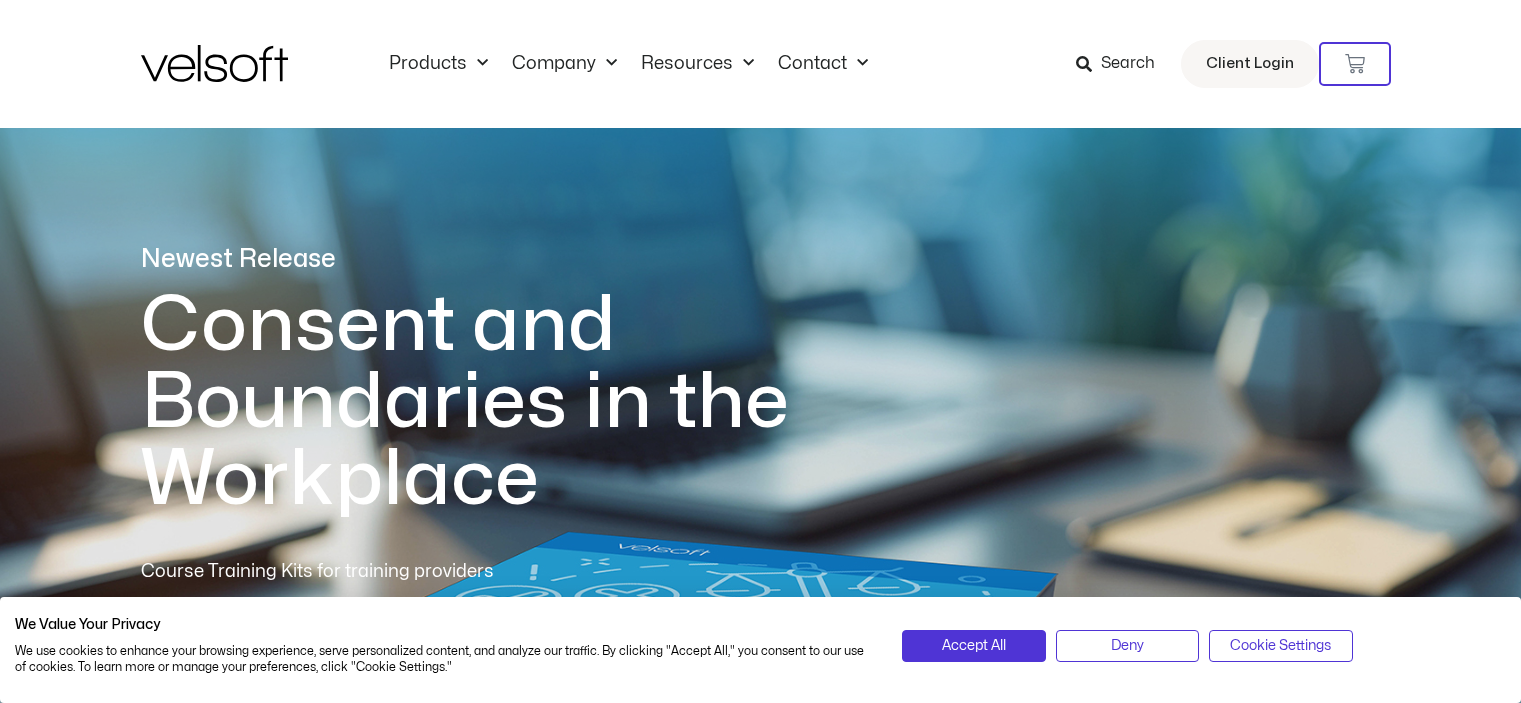scroll, scrollTop: 0, scrollLeft: 0, axis: both 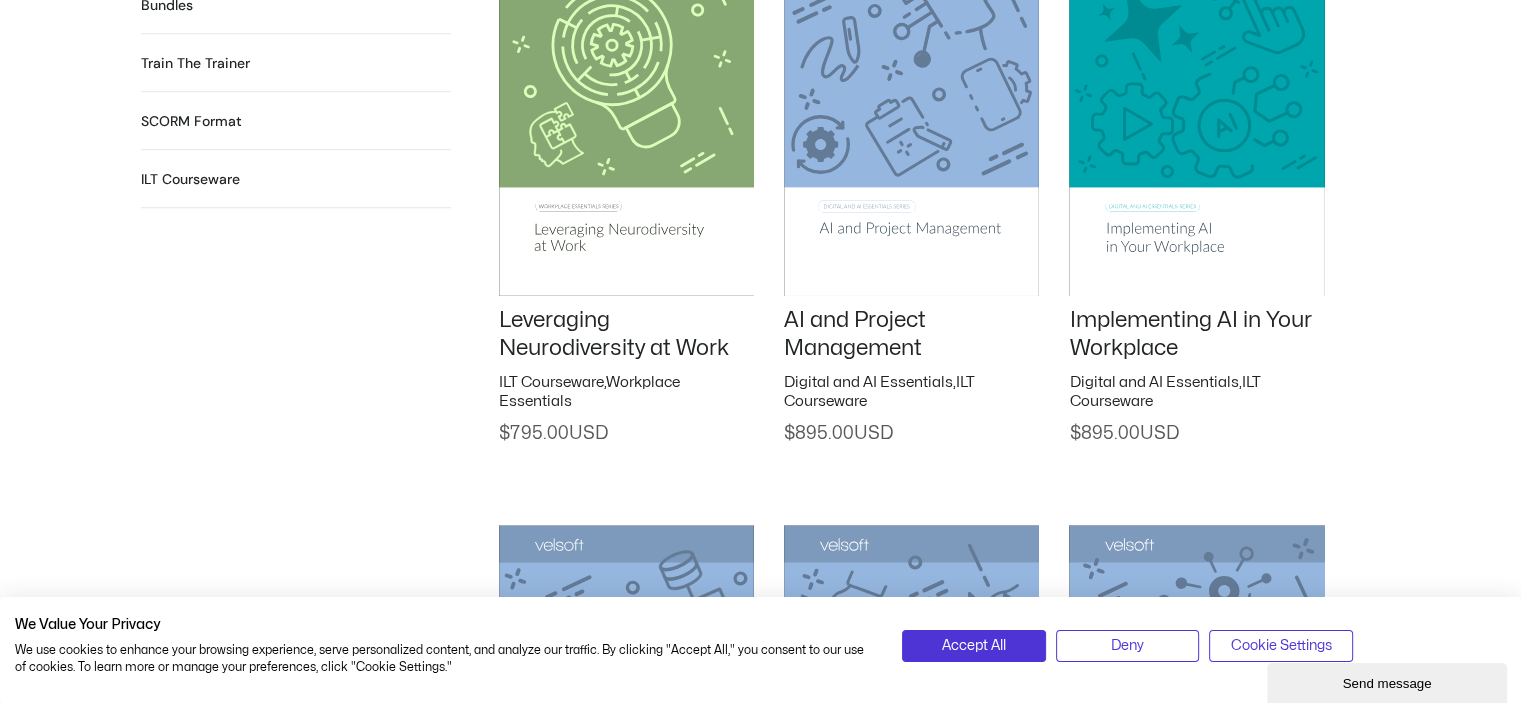 click 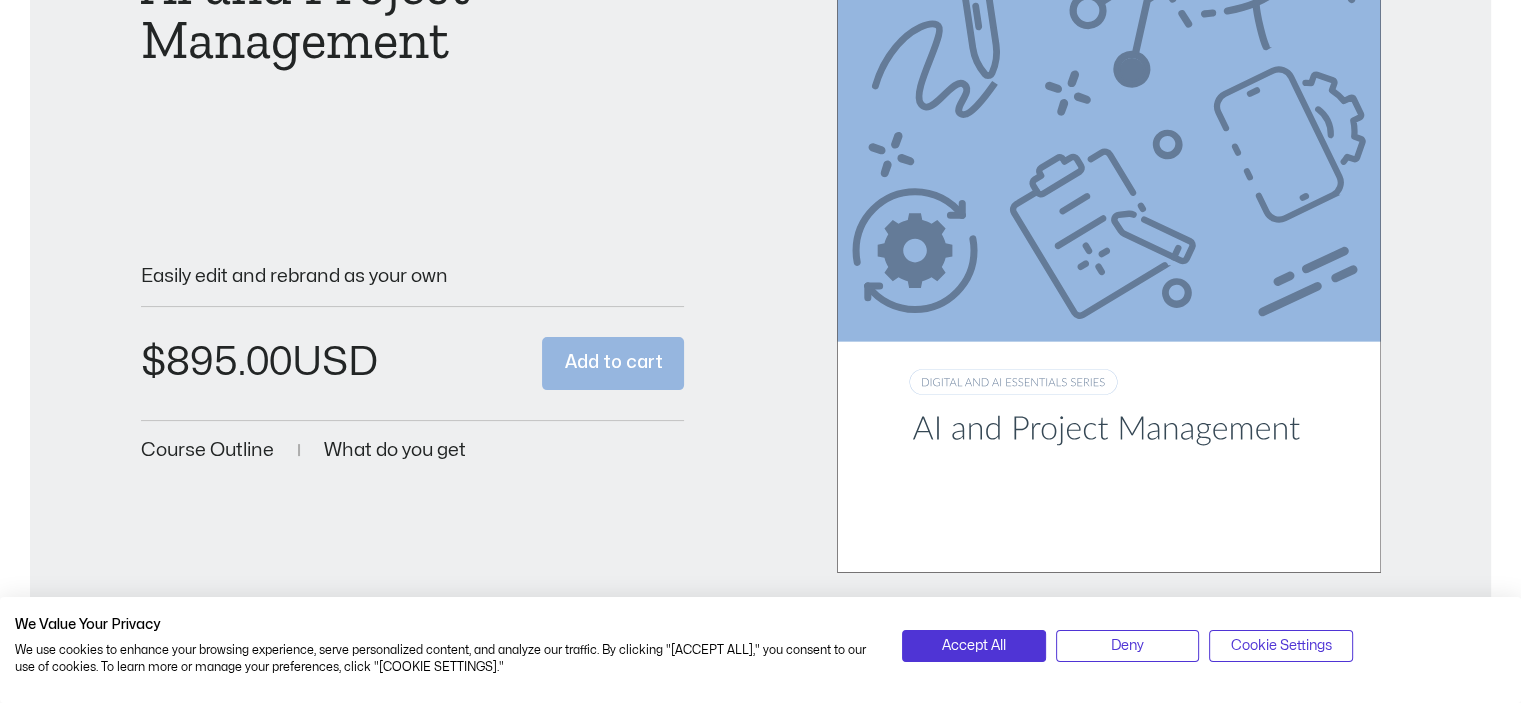 scroll, scrollTop: 500, scrollLeft: 0, axis: vertical 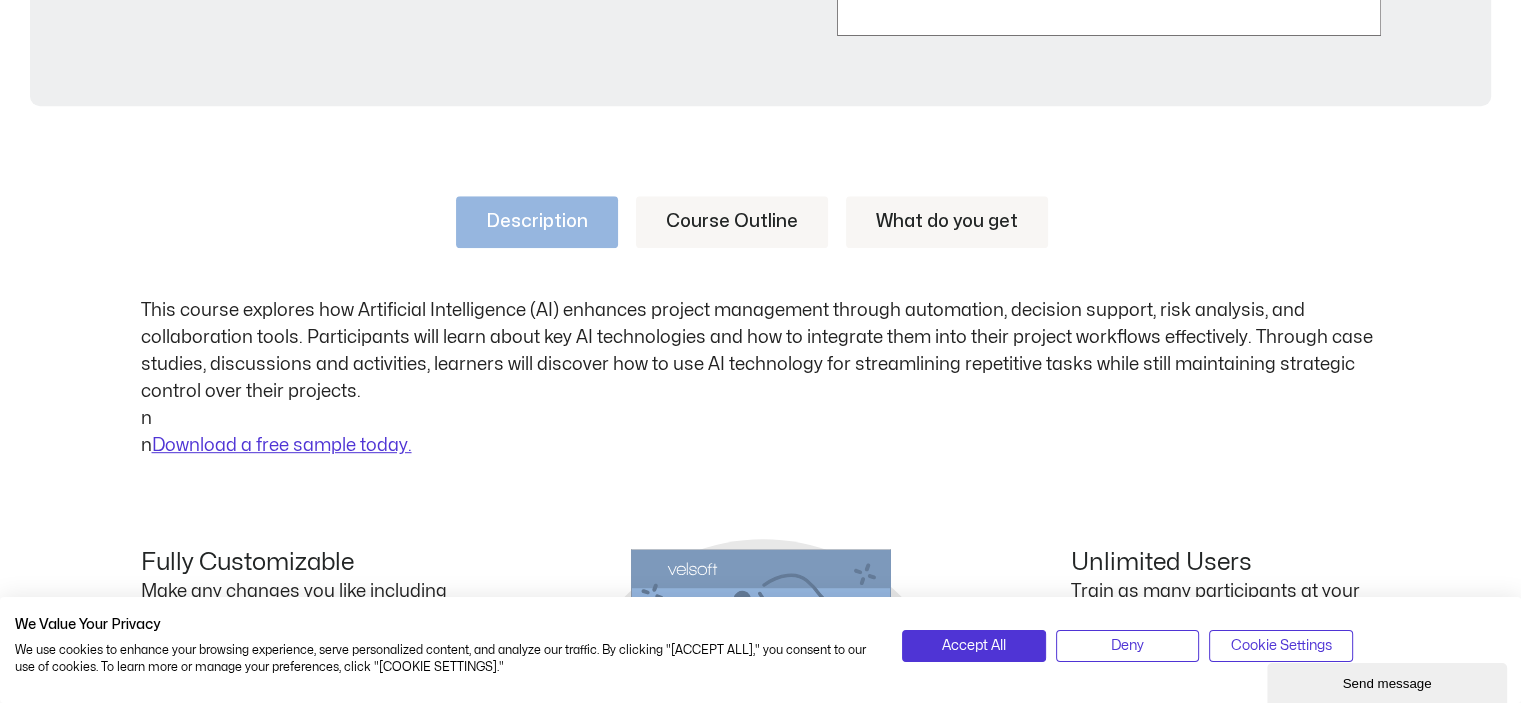 click on "Course Outline" at bounding box center [732, 222] 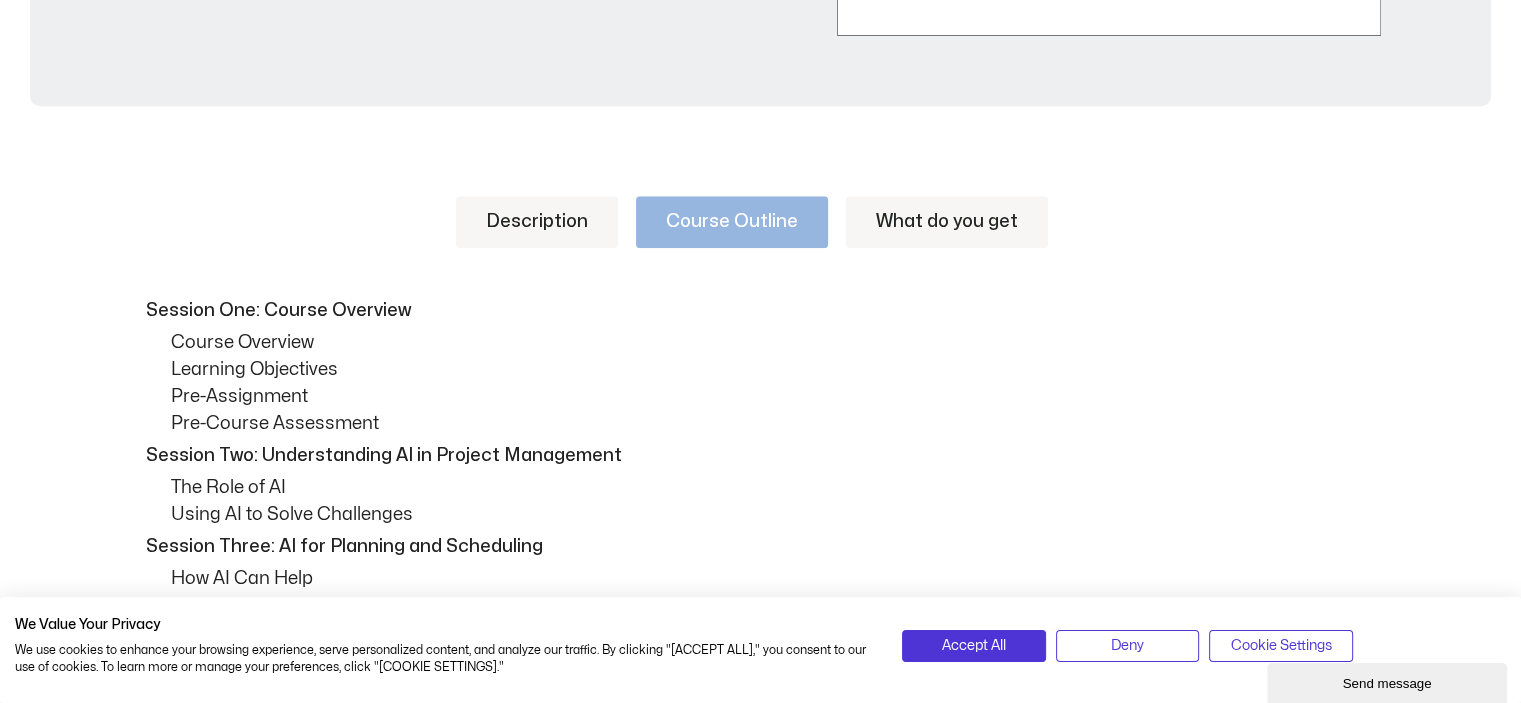 click on "What do you get" at bounding box center (947, 222) 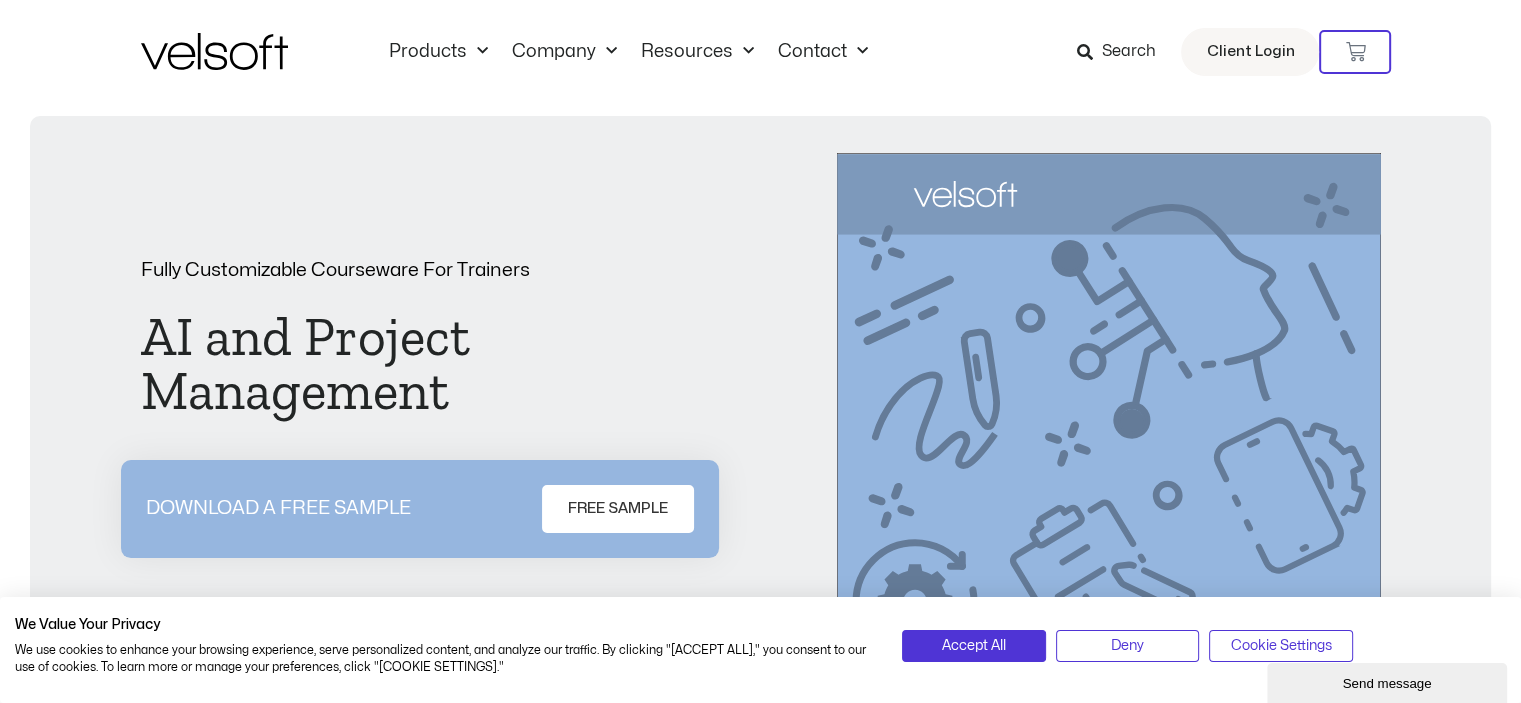 scroll, scrollTop: 0, scrollLeft: 0, axis: both 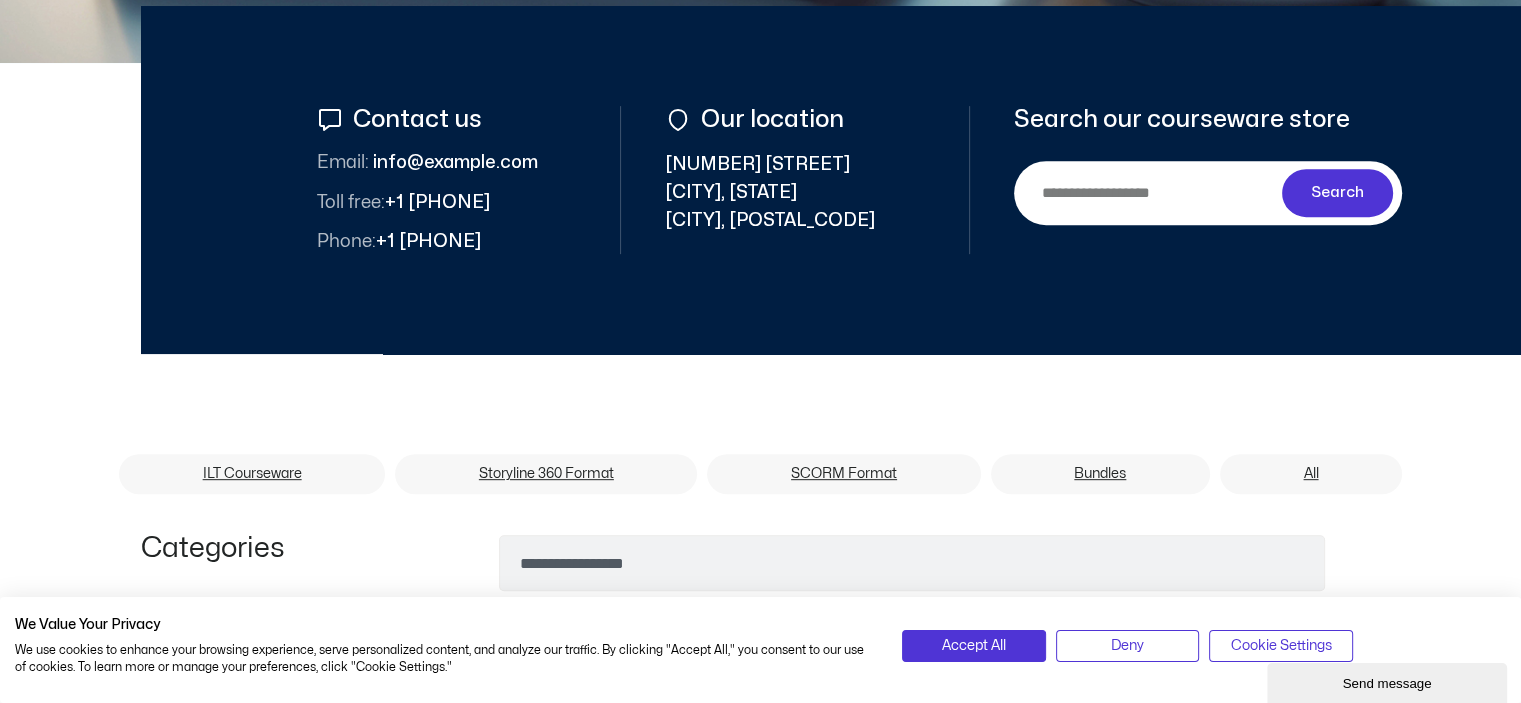 click on "Search" at bounding box center (1152, 192) 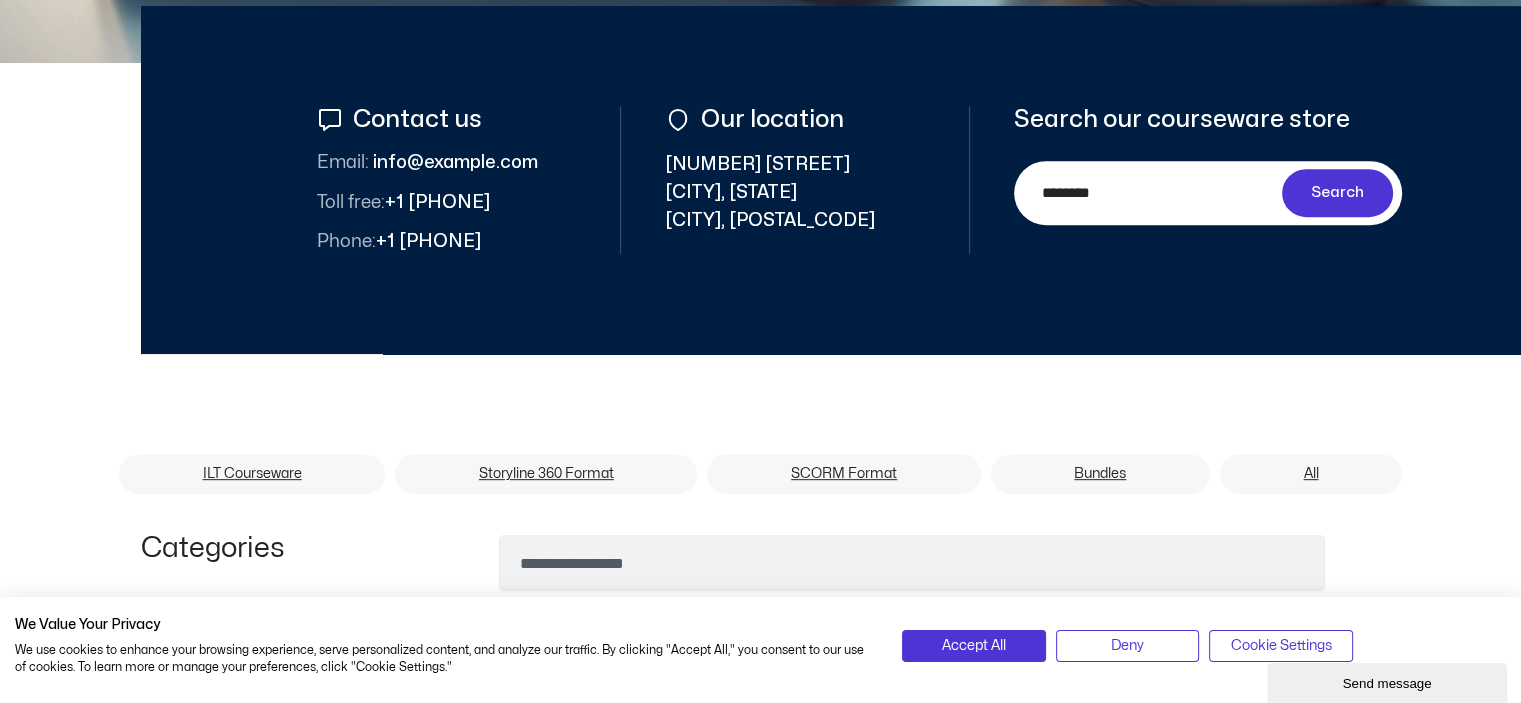 type on "********" 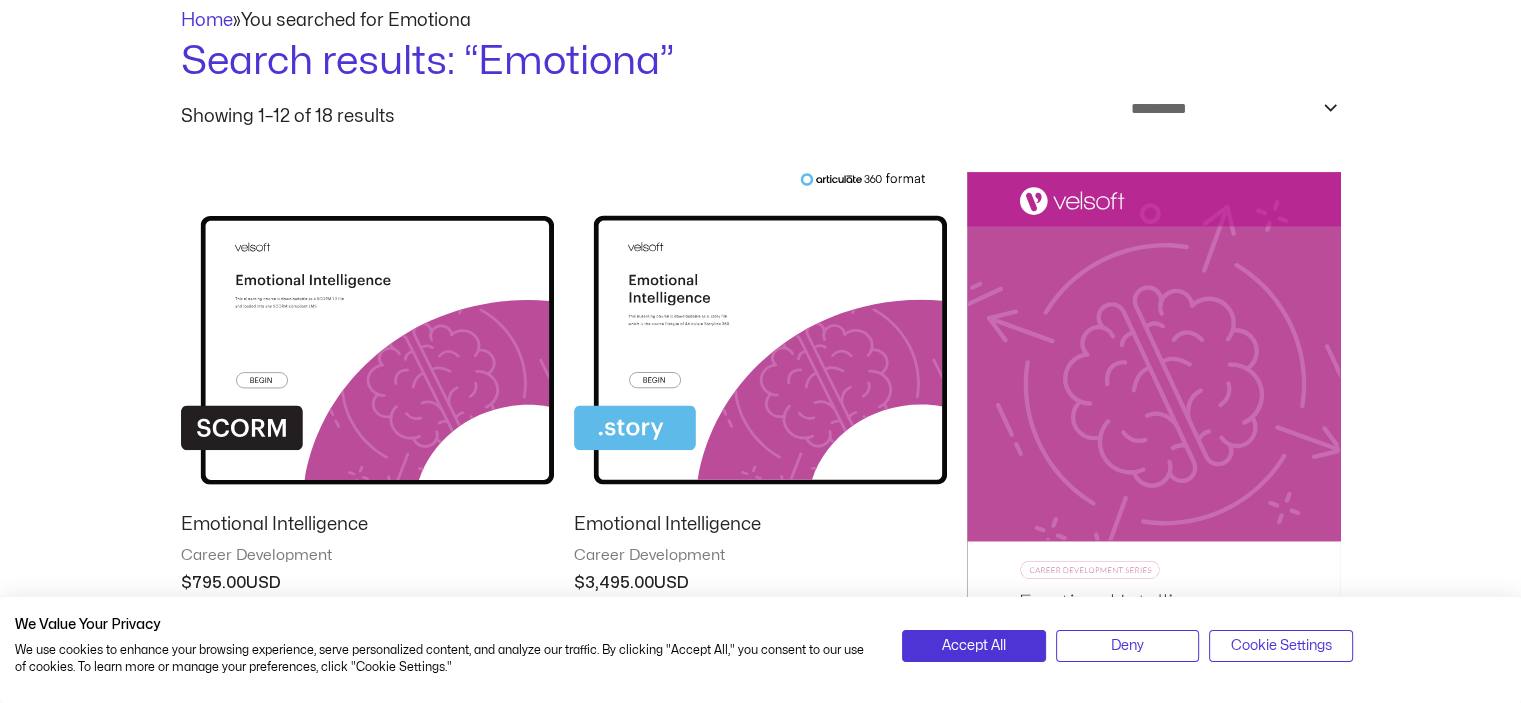 scroll, scrollTop: 300, scrollLeft: 0, axis: vertical 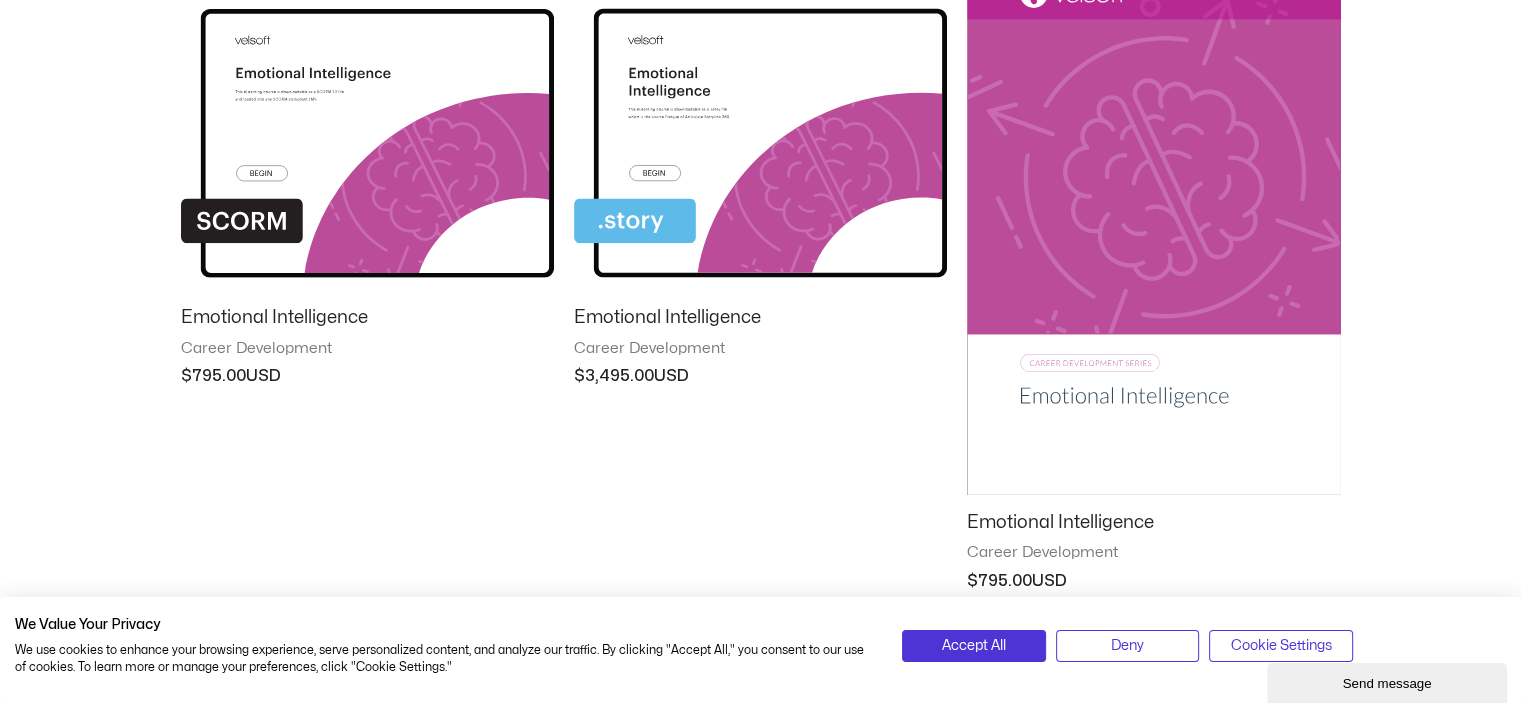 click at bounding box center [1153, 230] 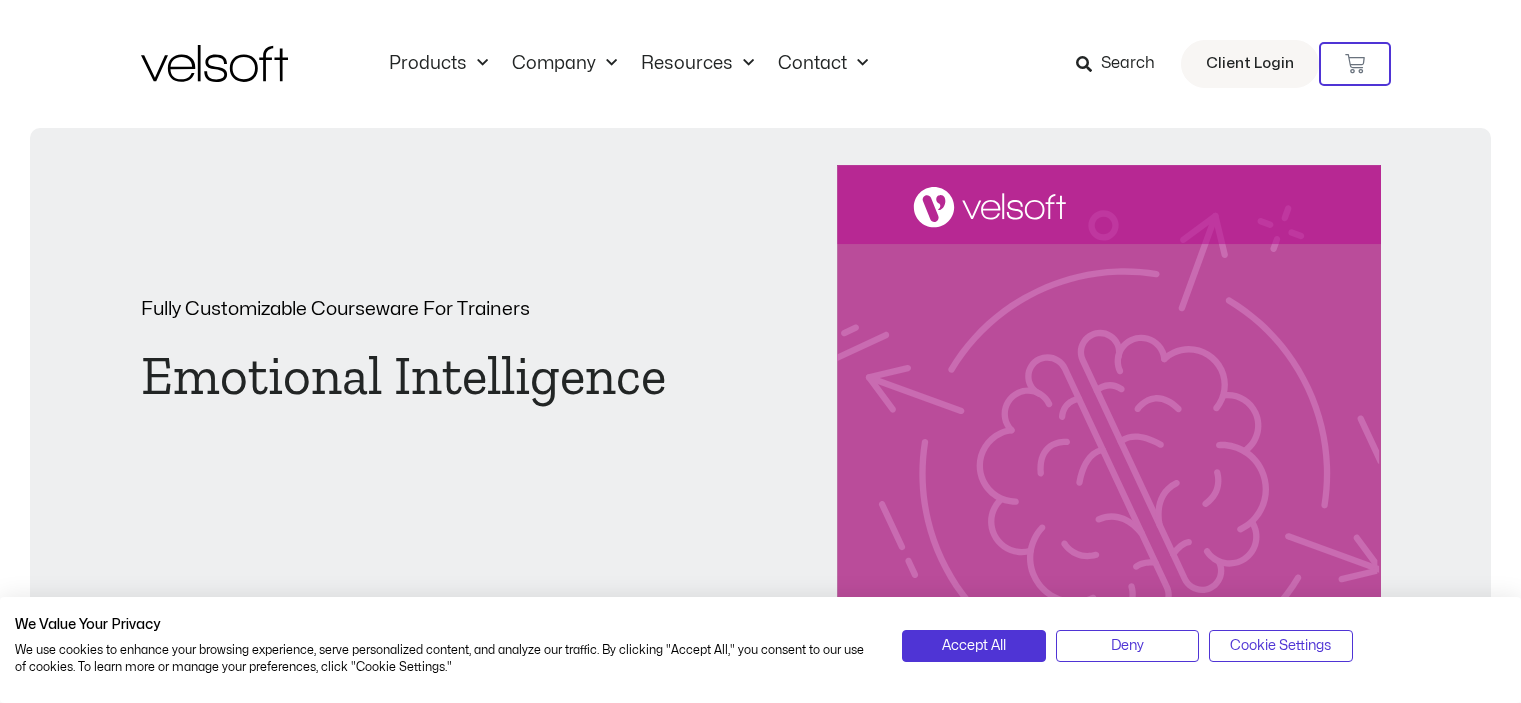 scroll, scrollTop: 0, scrollLeft: 0, axis: both 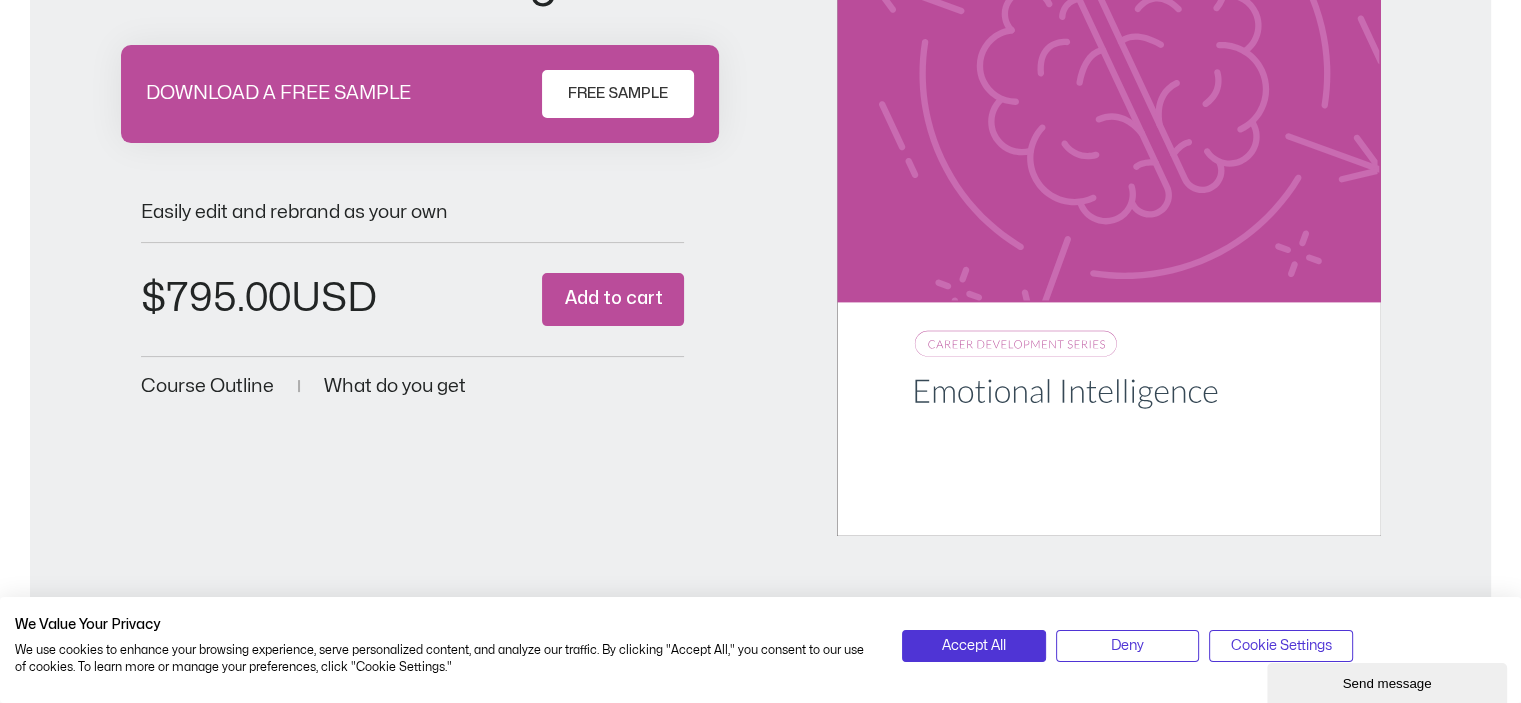 click on "FREE SAMPLE" at bounding box center [618, 94] 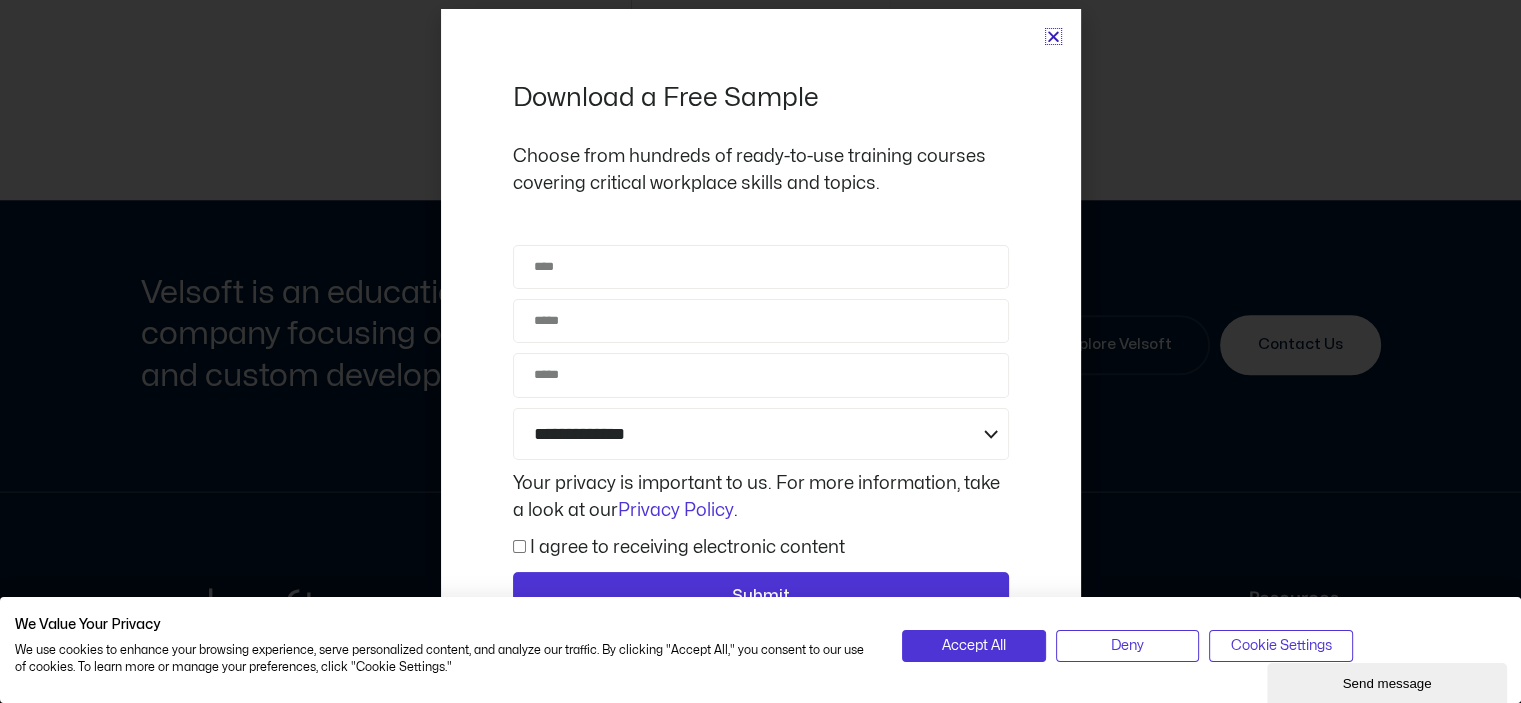 scroll, scrollTop: 2297, scrollLeft: 0, axis: vertical 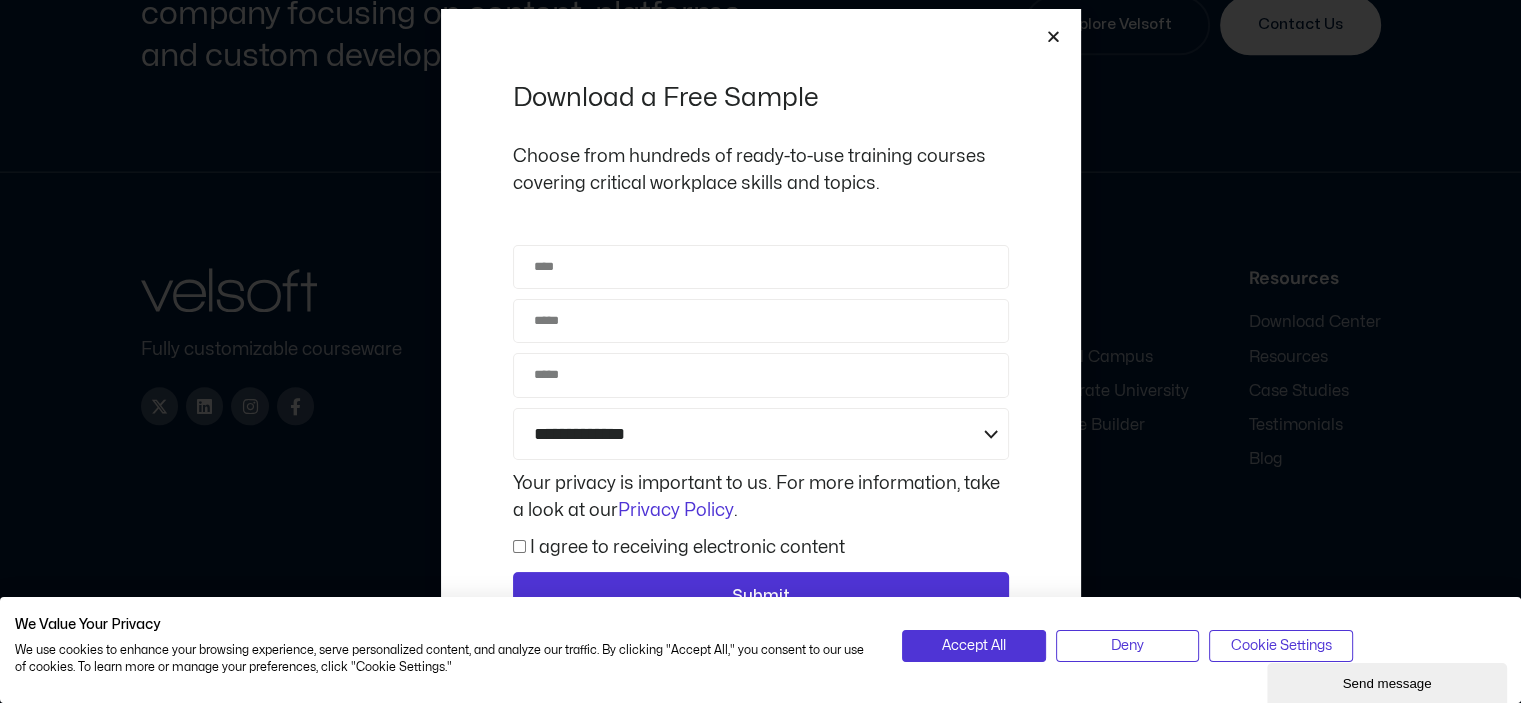 click at bounding box center (1053, 36) 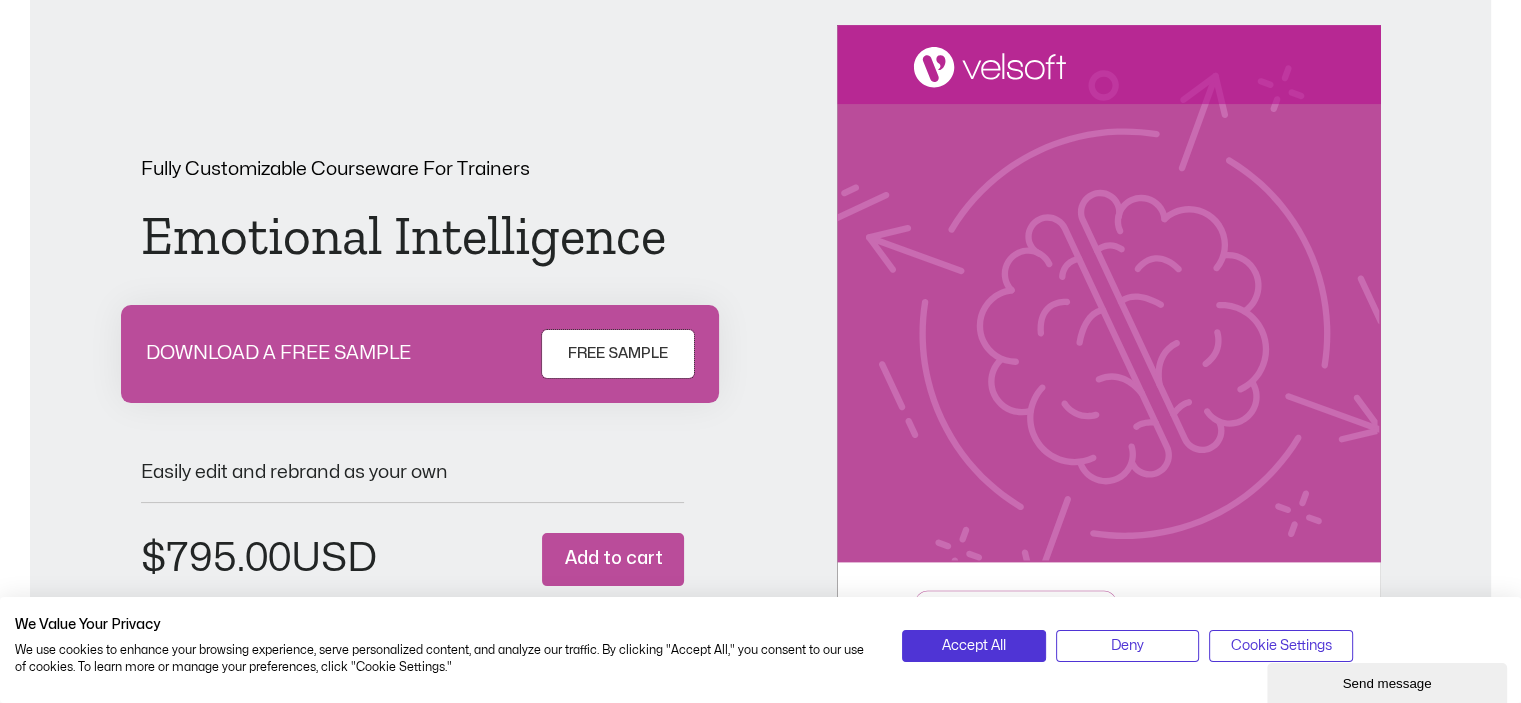 scroll, scrollTop: 300, scrollLeft: 0, axis: vertical 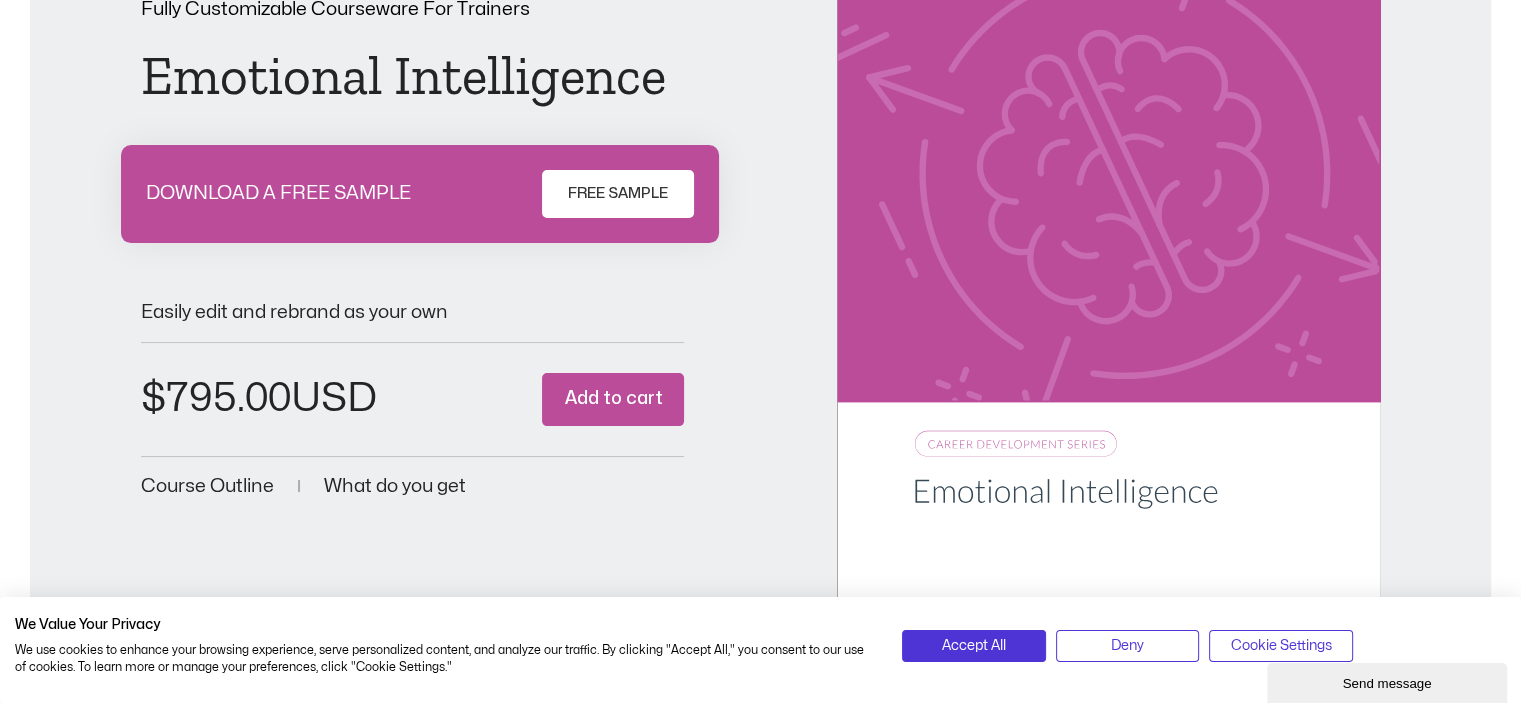 click at bounding box center (1109, 250) 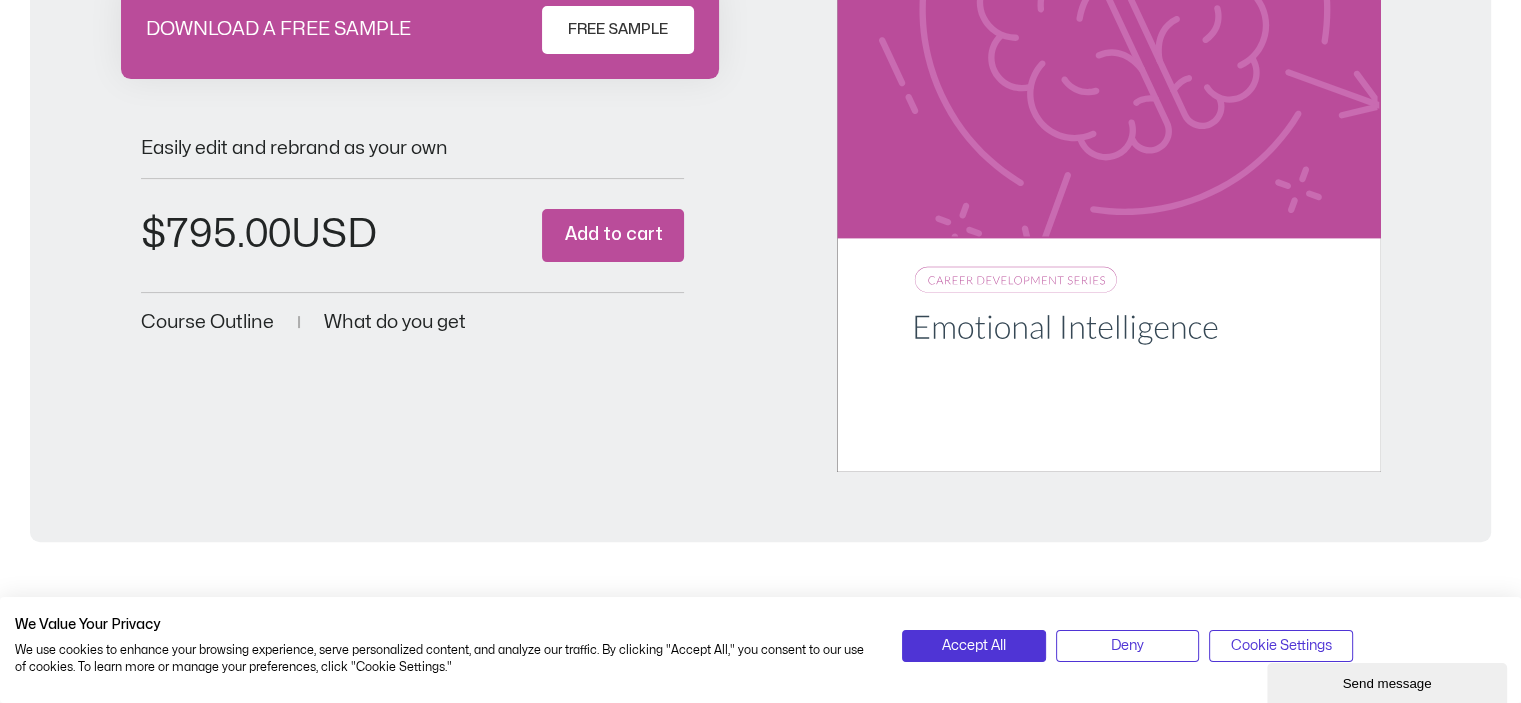 scroll, scrollTop: 800, scrollLeft: 0, axis: vertical 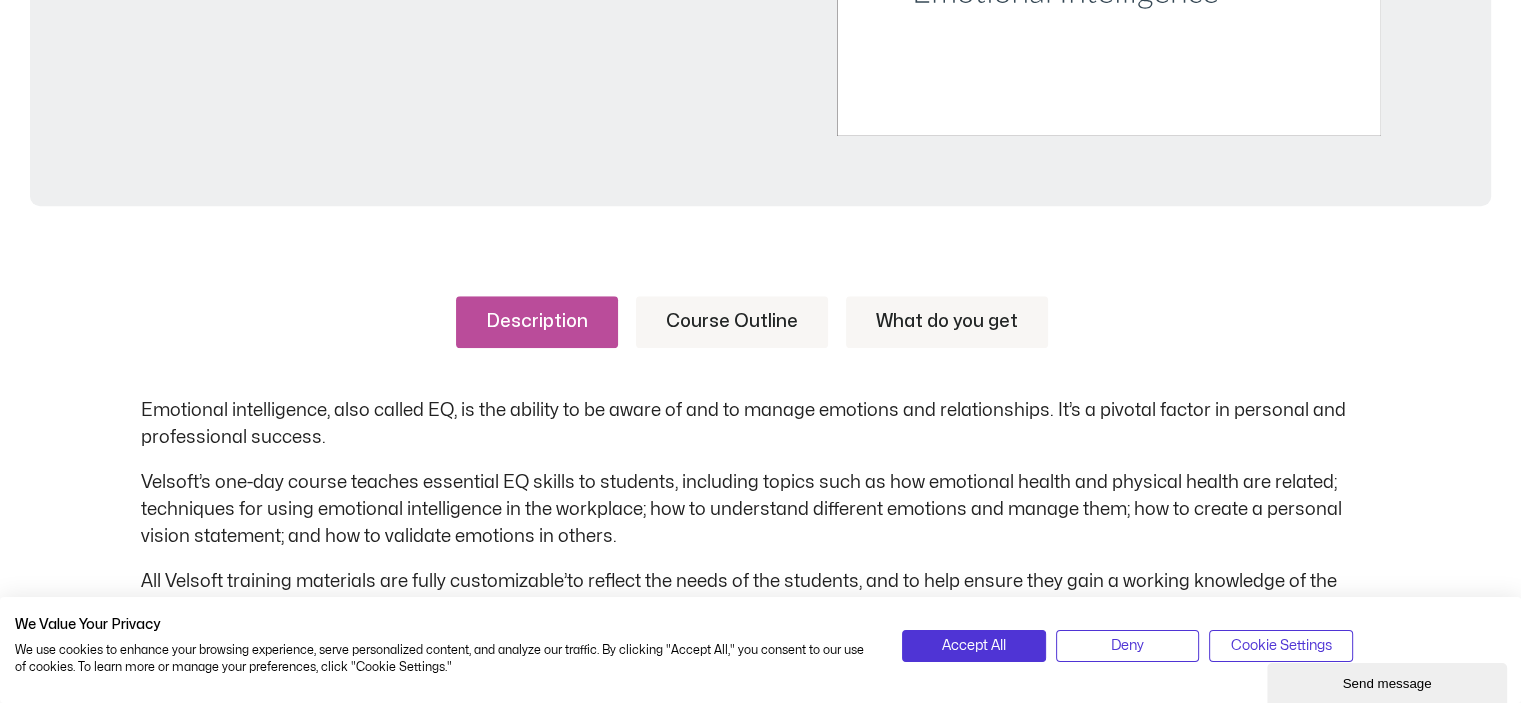 click on "Course Outline" at bounding box center [732, 322] 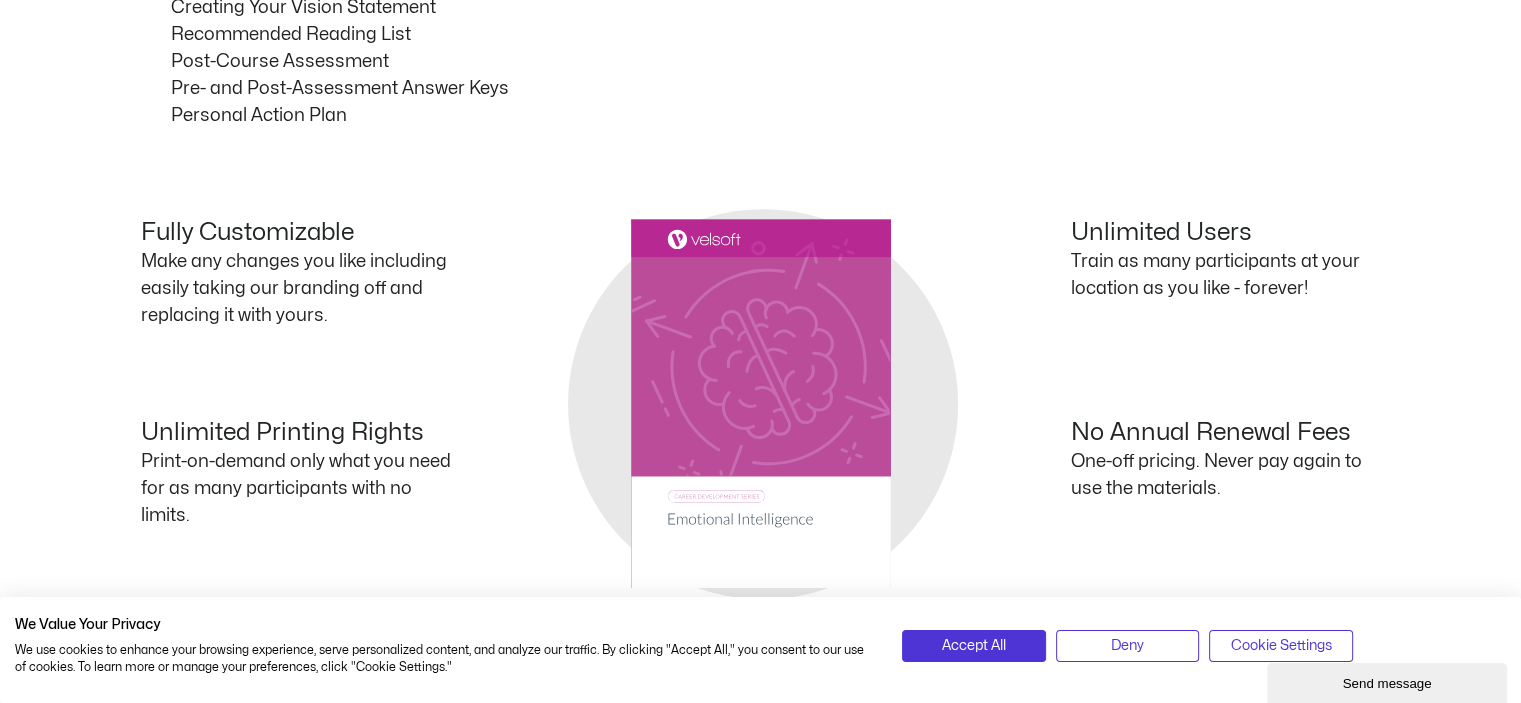 scroll, scrollTop: 1900, scrollLeft: 0, axis: vertical 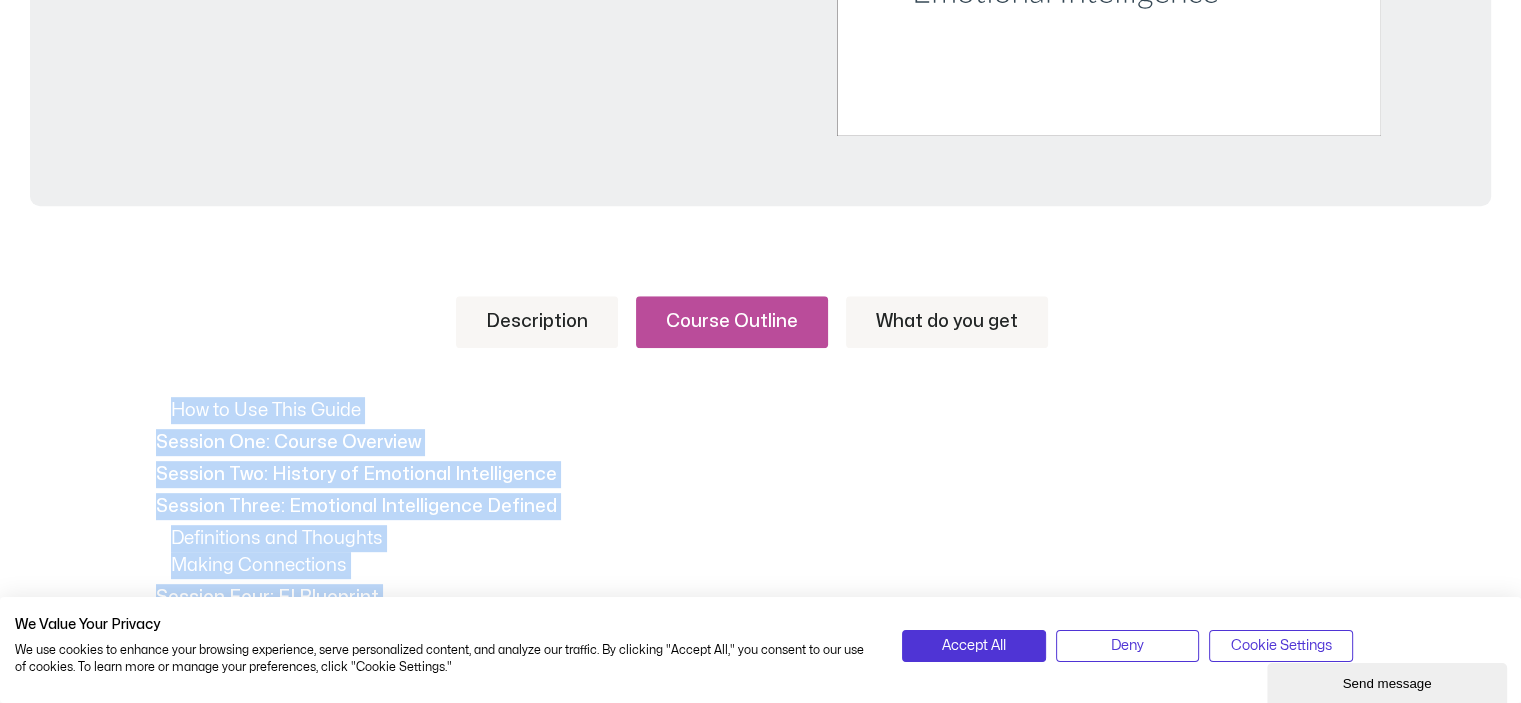 drag, startPoint x: 341, startPoint y: 395, endPoint x: 170, endPoint y: 410, distance: 171.65663 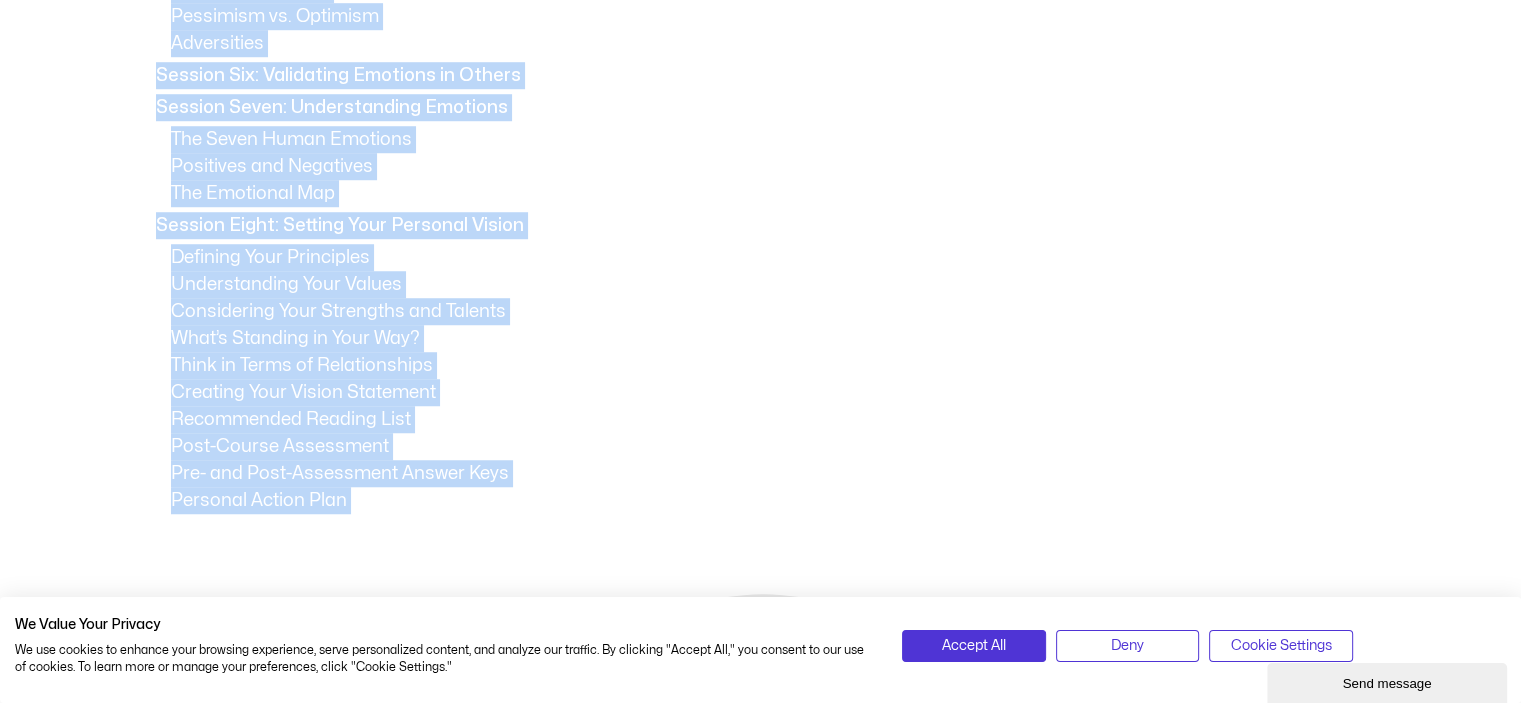scroll, scrollTop: 1500, scrollLeft: 0, axis: vertical 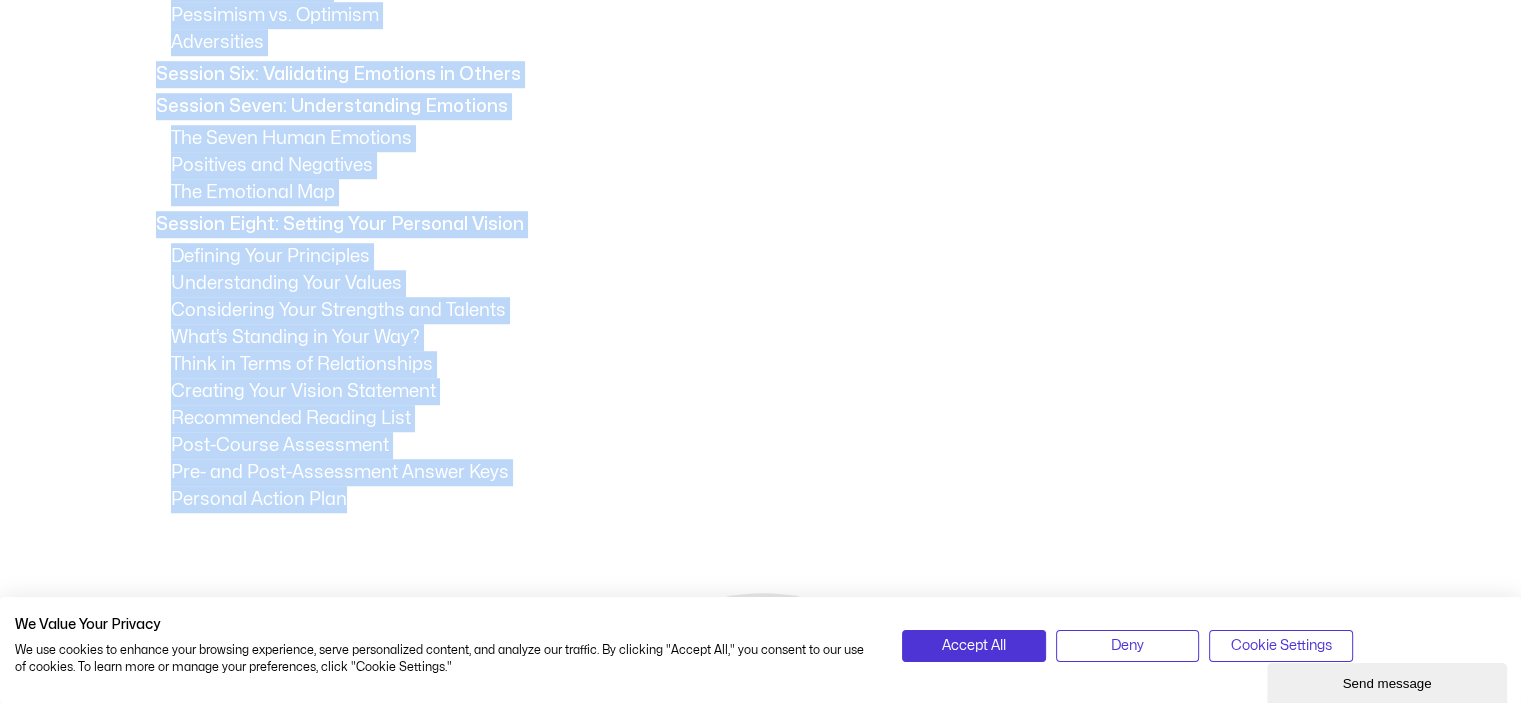 drag, startPoint x: 152, startPoint y: 439, endPoint x: 370, endPoint y: 508, distance: 228.65913 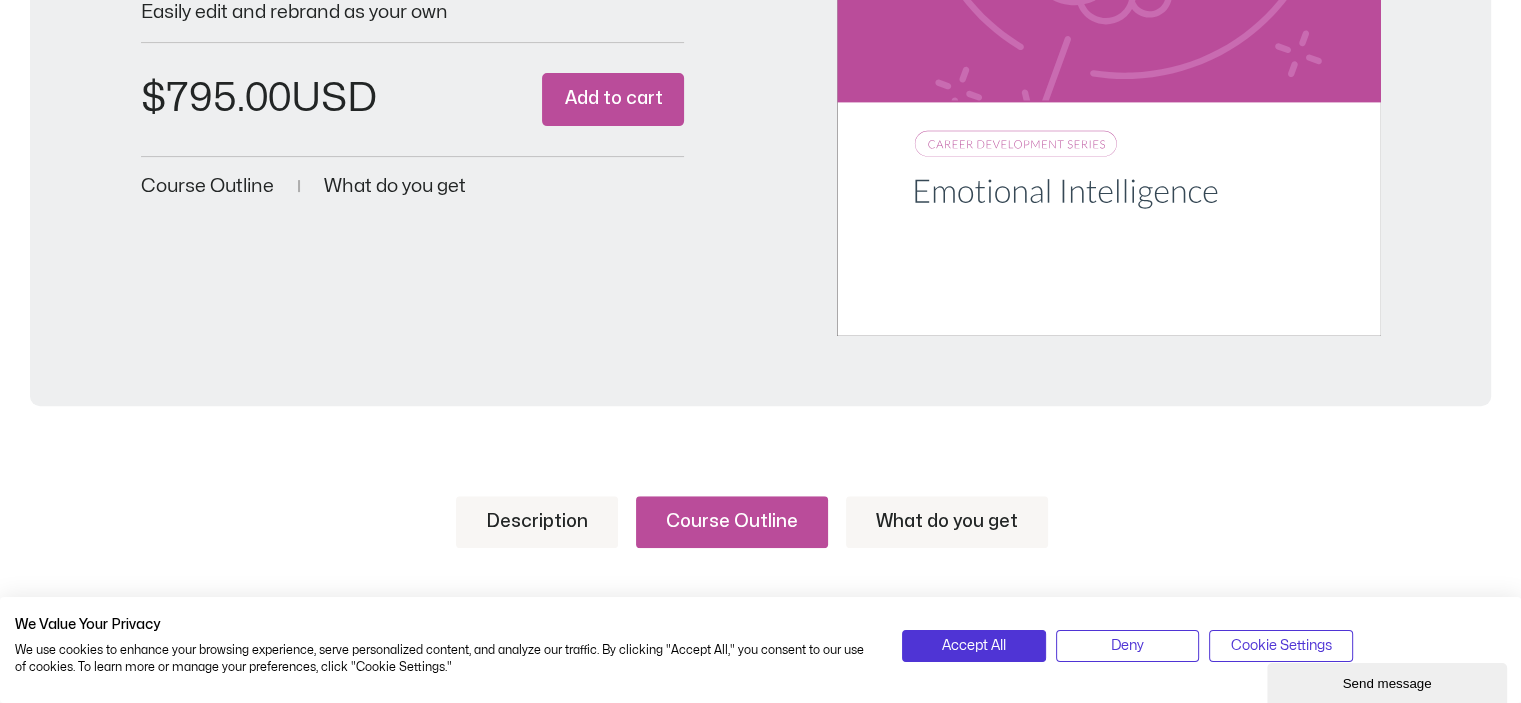 click on "What do you get" at bounding box center [947, 522] 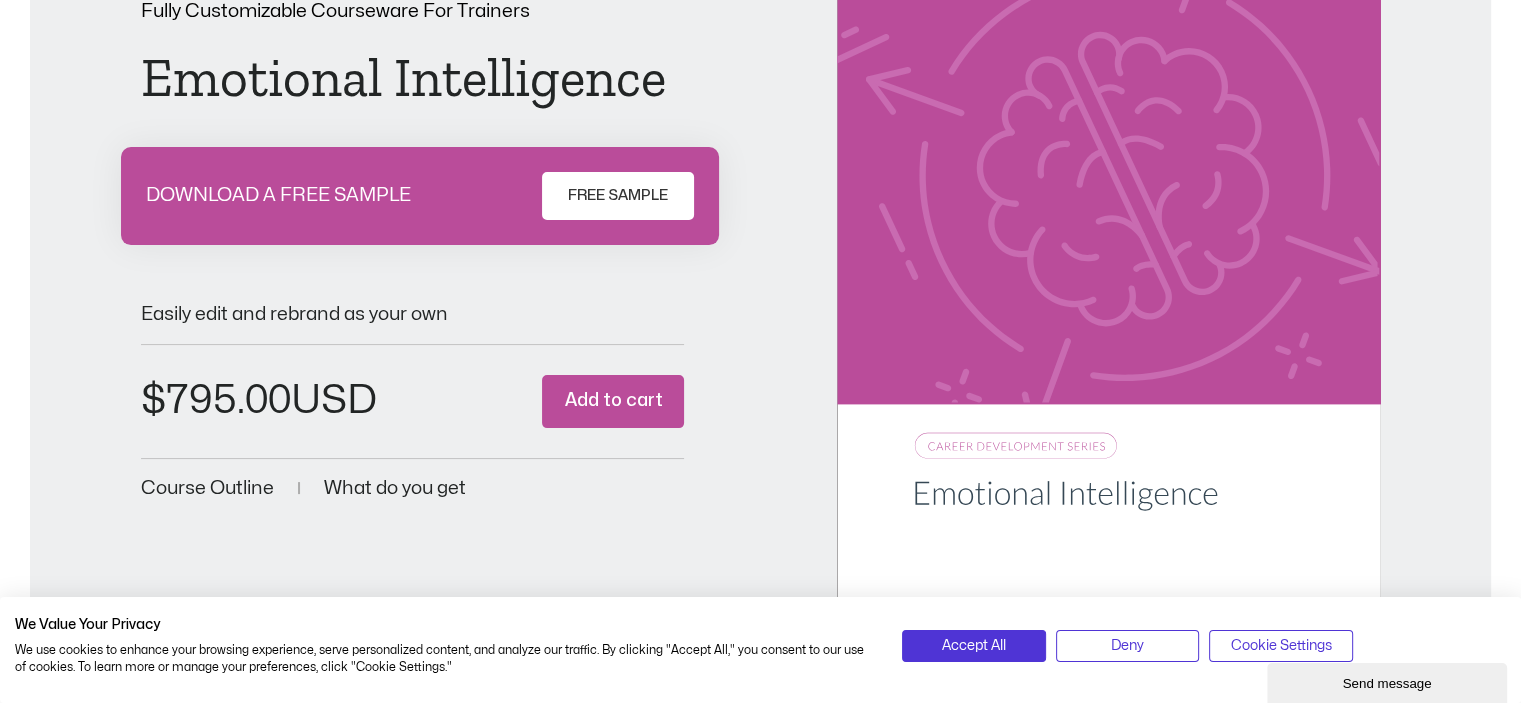 scroll, scrollTop: 0, scrollLeft: 0, axis: both 